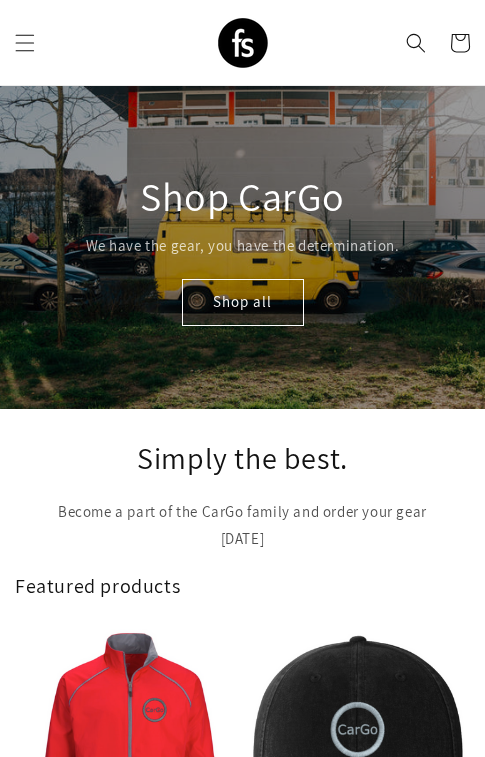 scroll, scrollTop: 0, scrollLeft: 0, axis: both 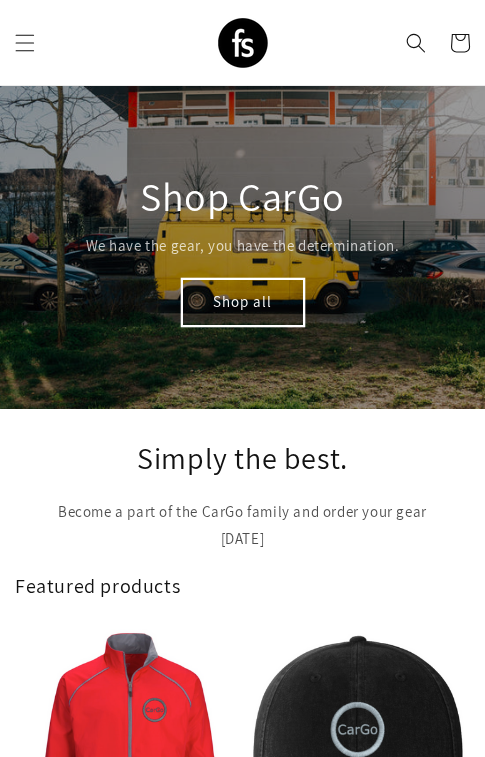 click on "Shop all" at bounding box center (243, 302) 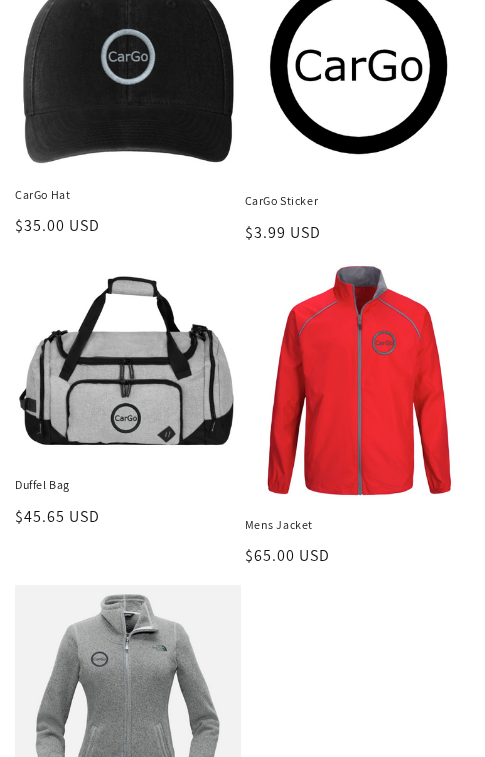 scroll, scrollTop: 344, scrollLeft: 0, axis: vertical 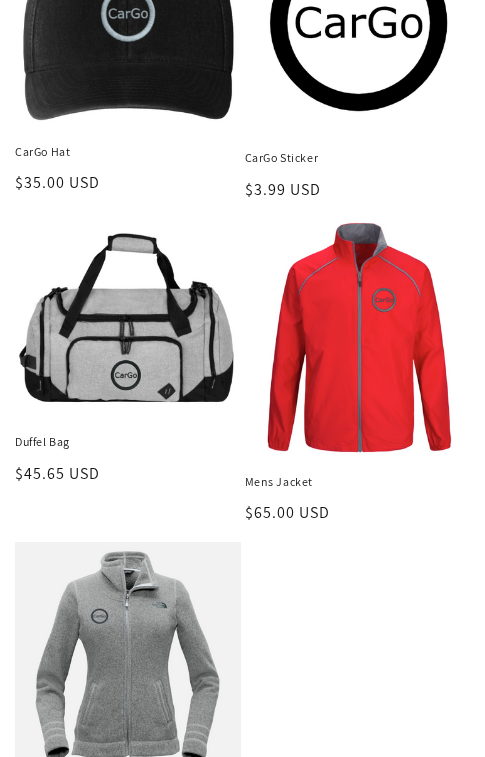 click on "Duffel Bag" at bounding box center (128, 442) 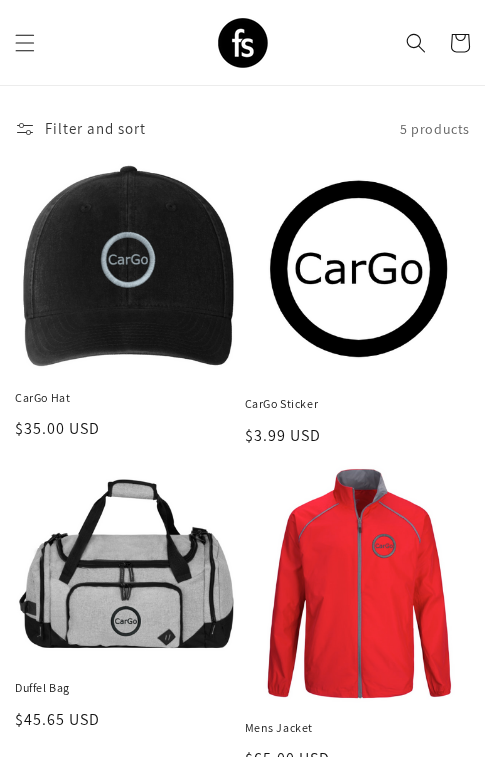 scroll, scrollTop: 29, scrollLeft: 0, axis: vertical 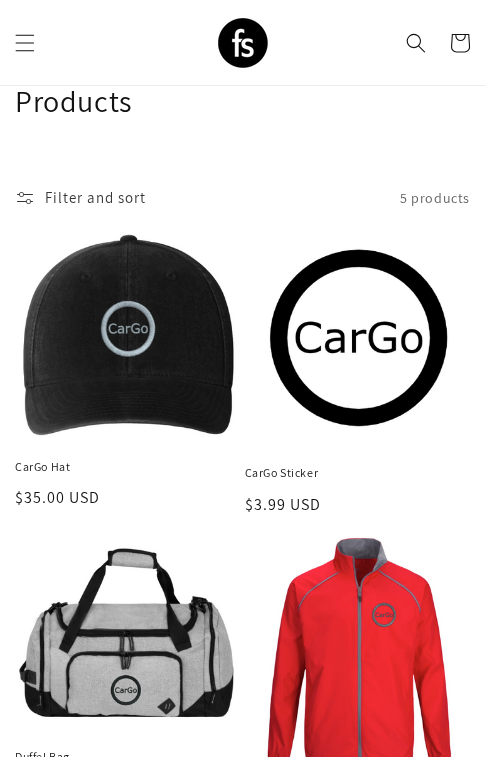 click on "CarGo Sticker" at bounding box center [358, 473] 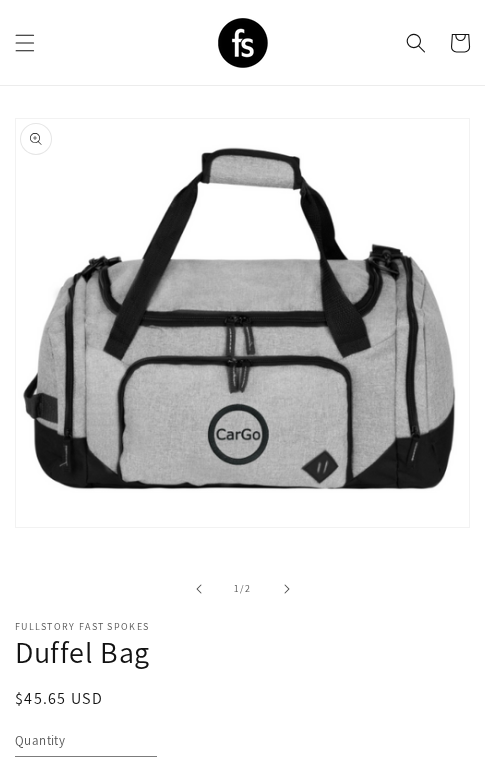 scroll, scrollTop: 0, scrollLeft: 0, axis: both 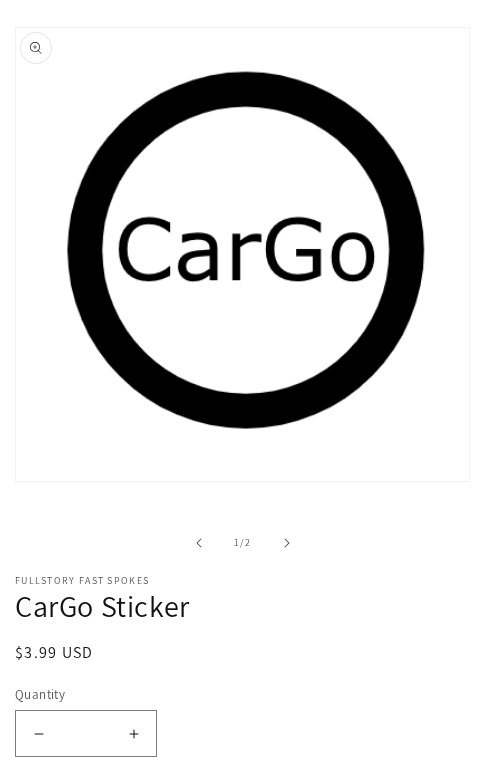 click on "Increase quantity for CarGo Sticker" at bounding box center (133, 733) 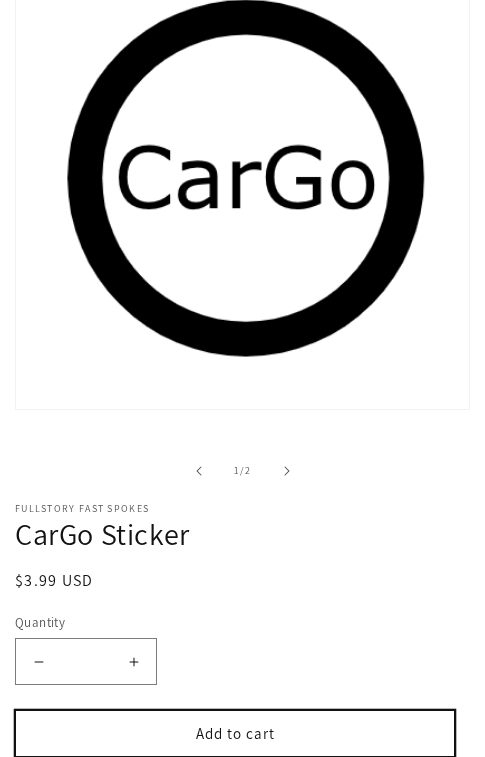 click on "Add to cart" at bounding box center (235, 733) 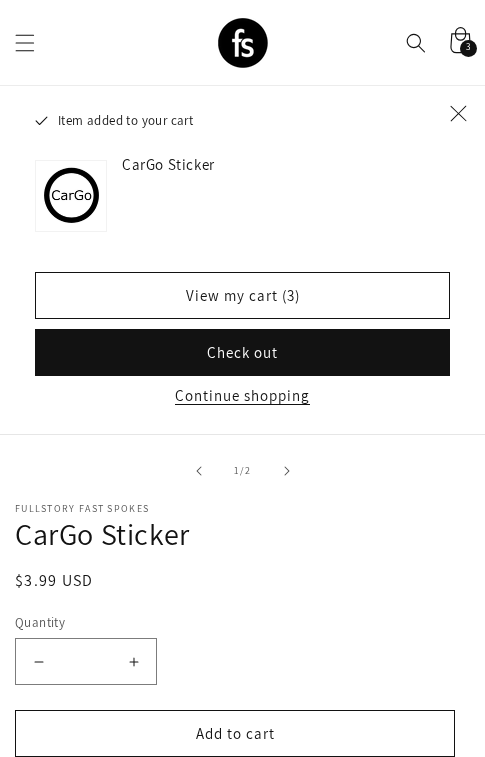 click 